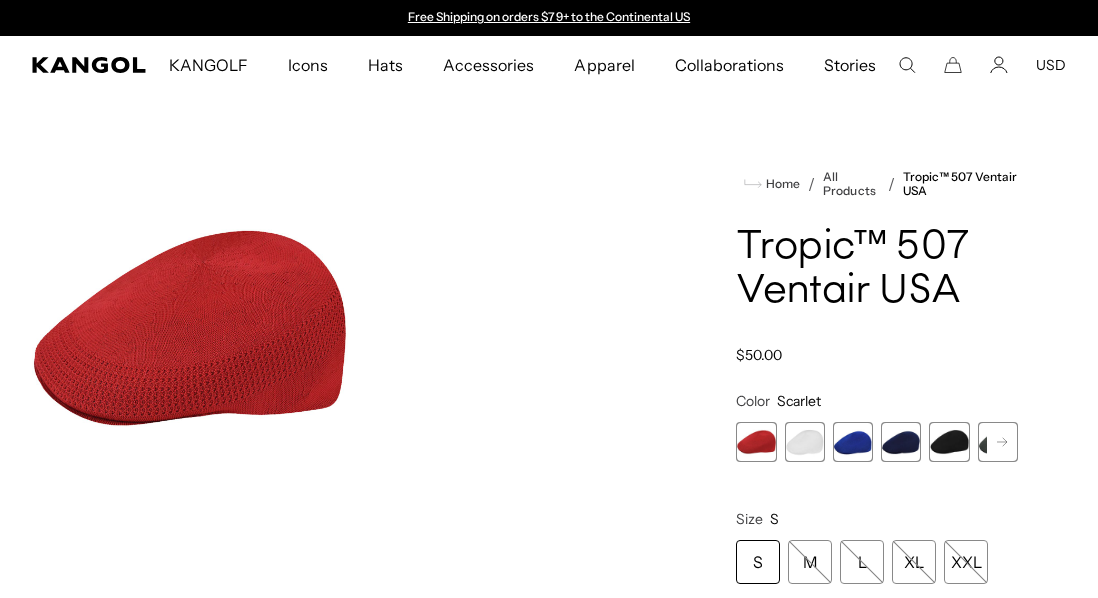 scroll, scrollTop: 0, scrollLeft: 0, axis: both 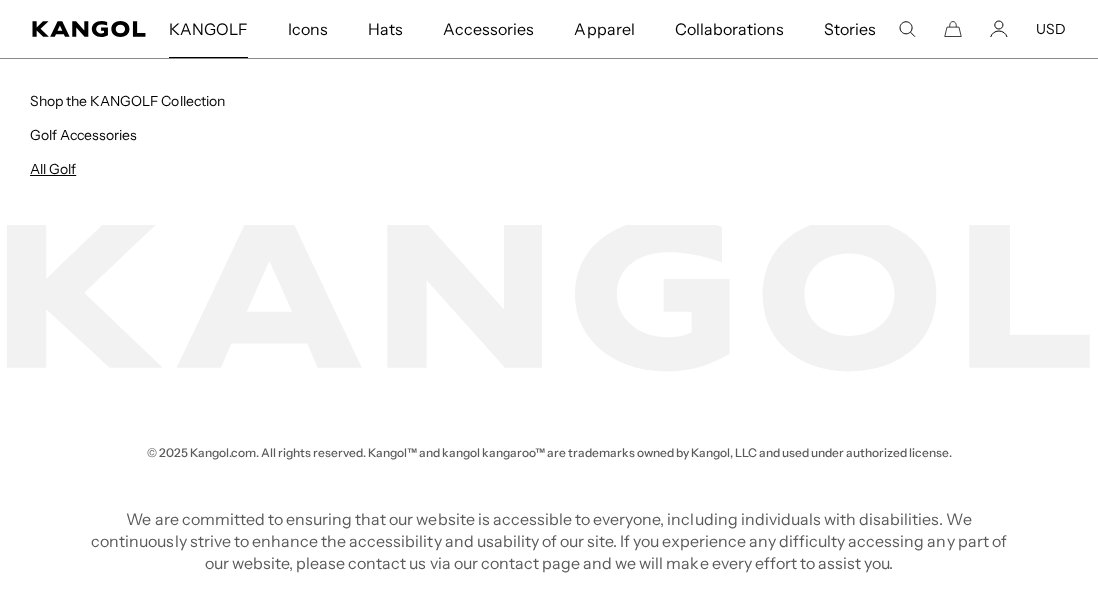 click on "All Golf" at bounding box center (53, 169) 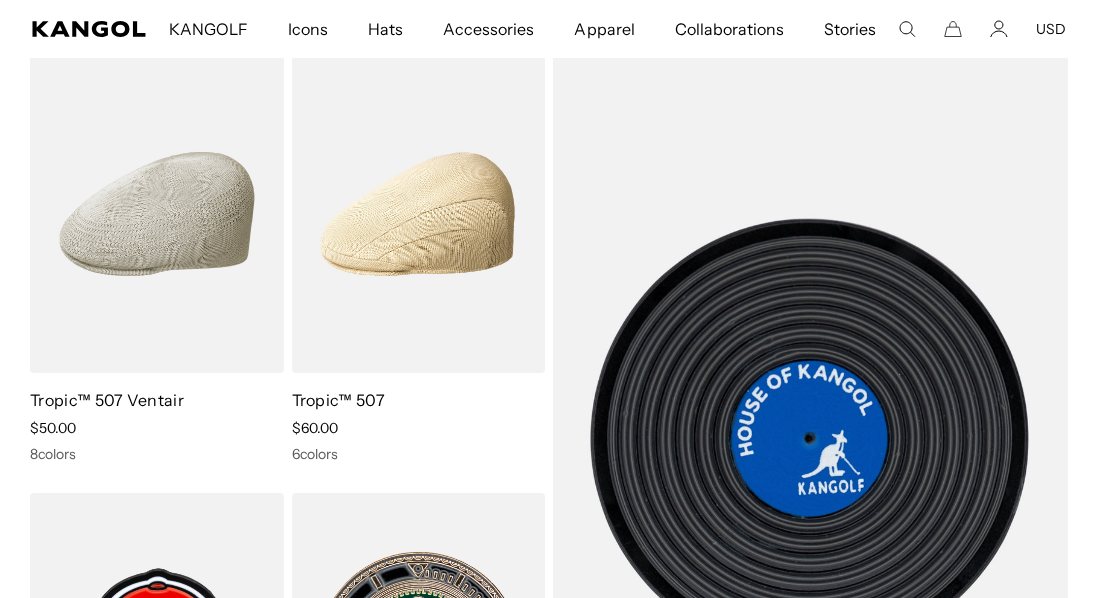 scroll, scrollTop: 167, scrollLeft: 0, axis: vertical 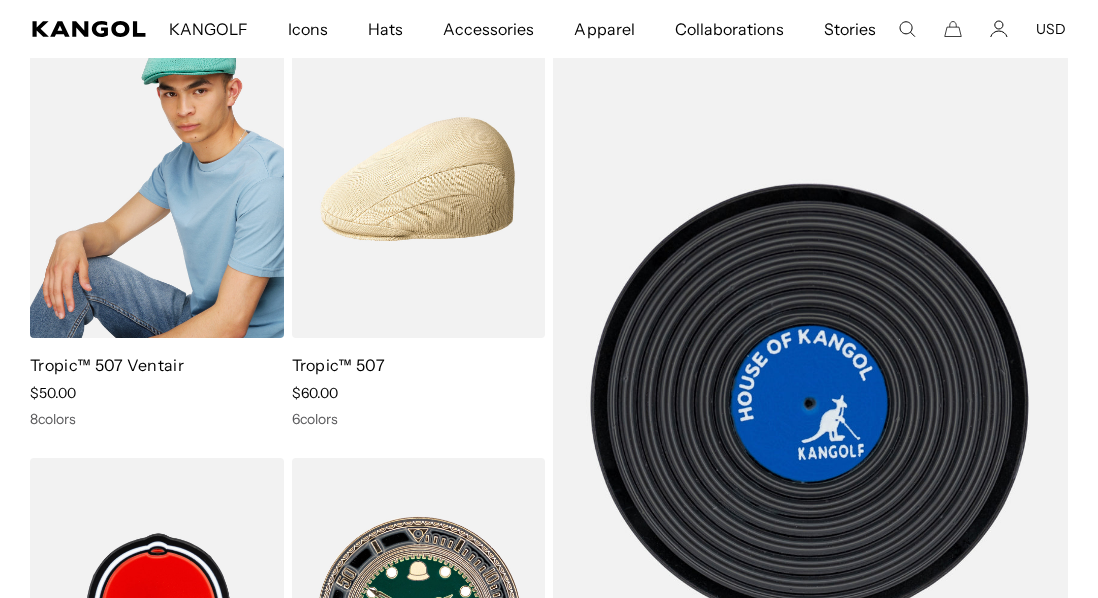 click on "Tropic™ 507 Ventair" at bounding box center [107, 365] 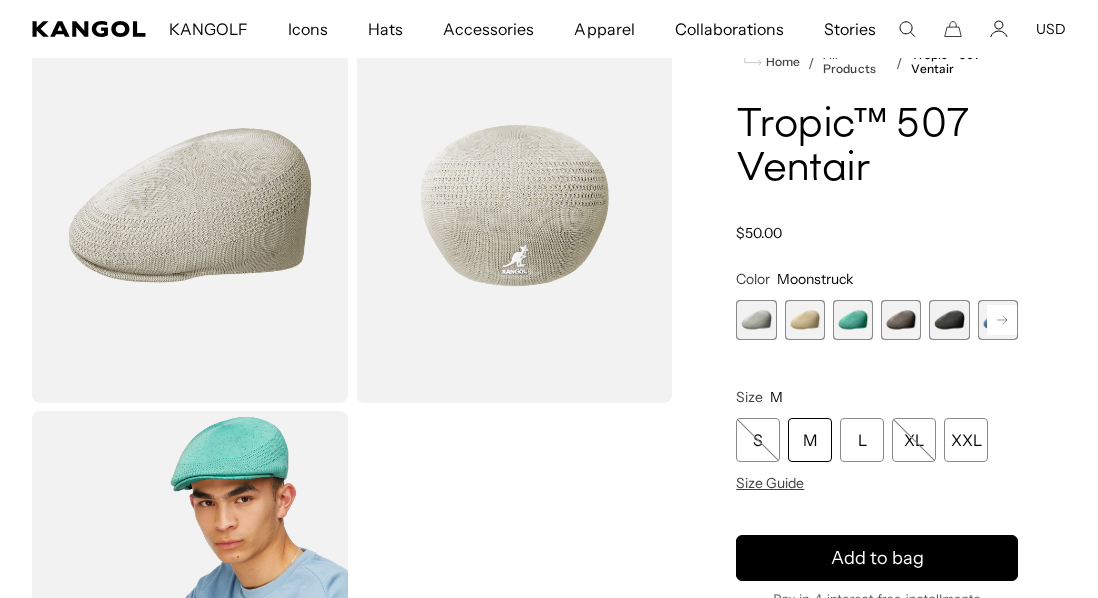 scroll, scrollTop: 267, scrollLeft: 0, axis: vertical 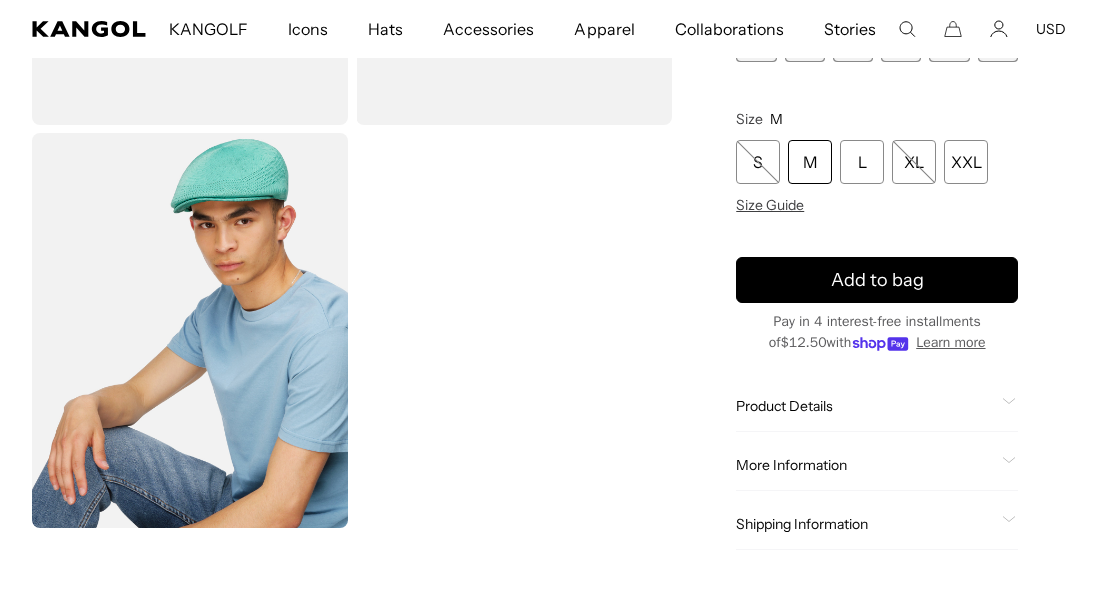 click on "More Information" 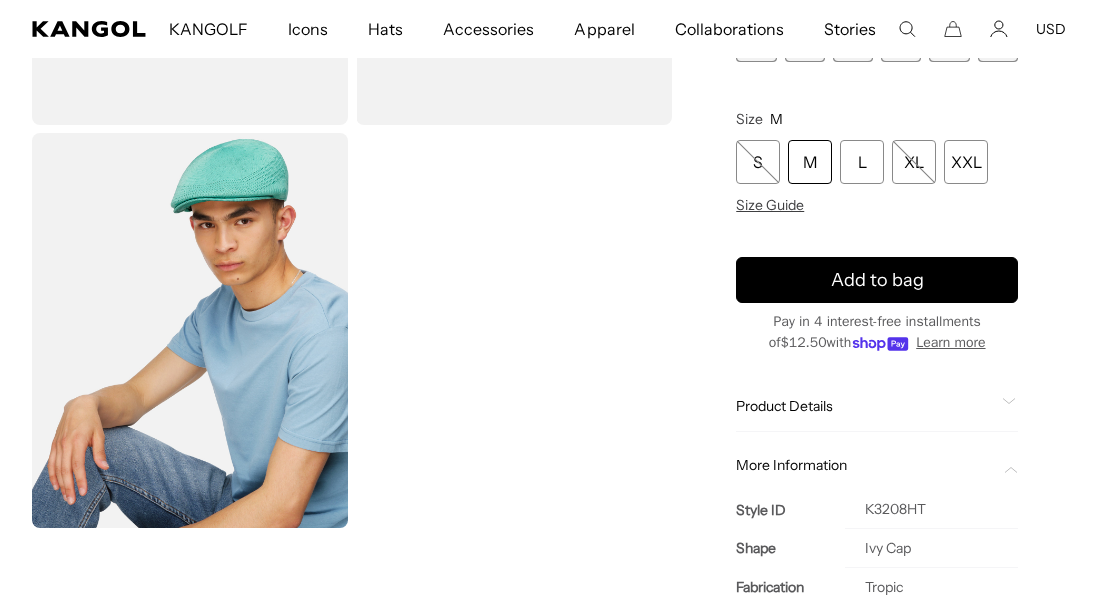 scroll, scrollTop: 0, scrollLeft: 0, axis: both 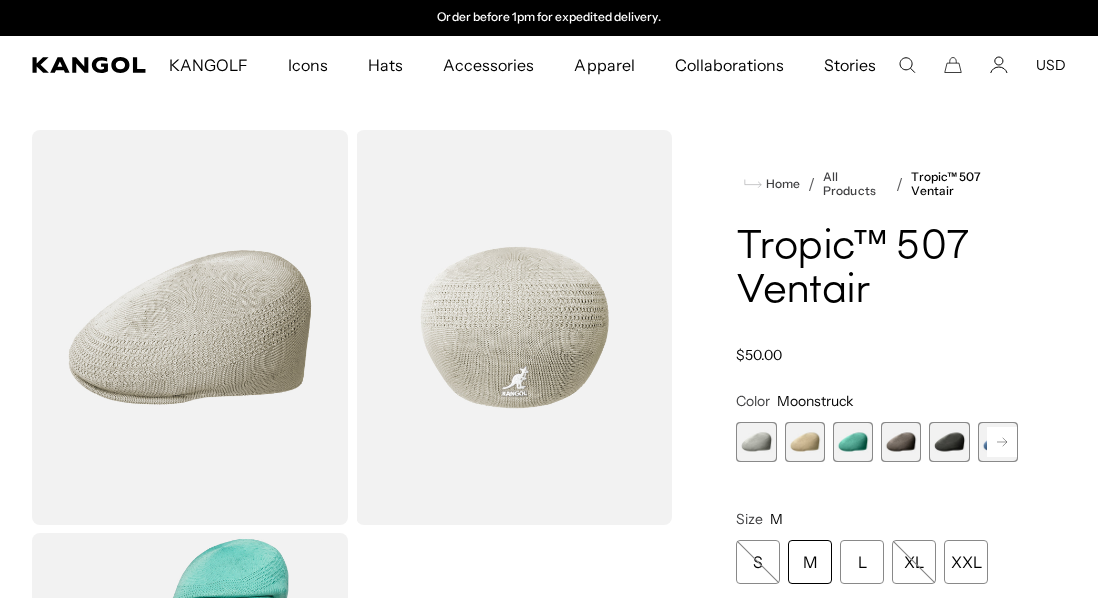 click at bounding box center (805, 442) 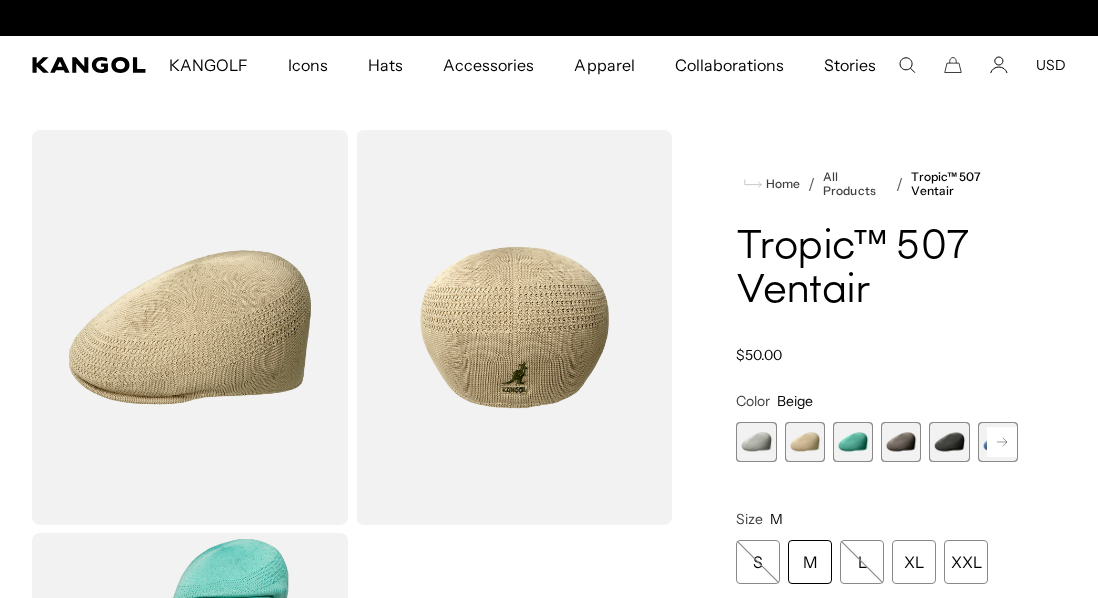 scroll, scrollTop: 0, scrollLeft: 412, axis: horizontal 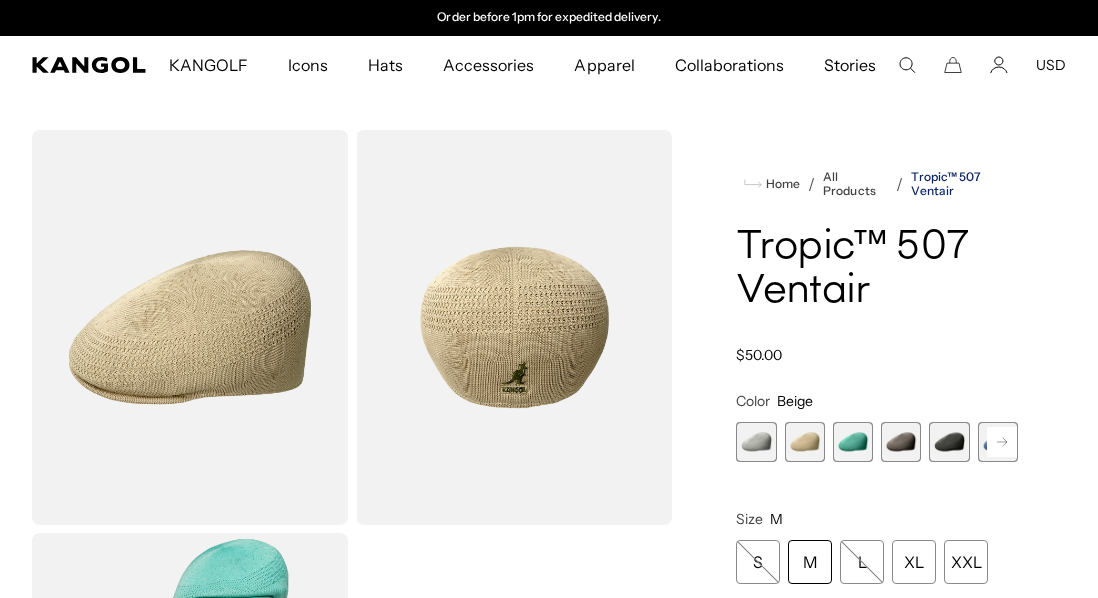 click on "Tropic™ 507 Ventair" at bounding box center [964, 184] 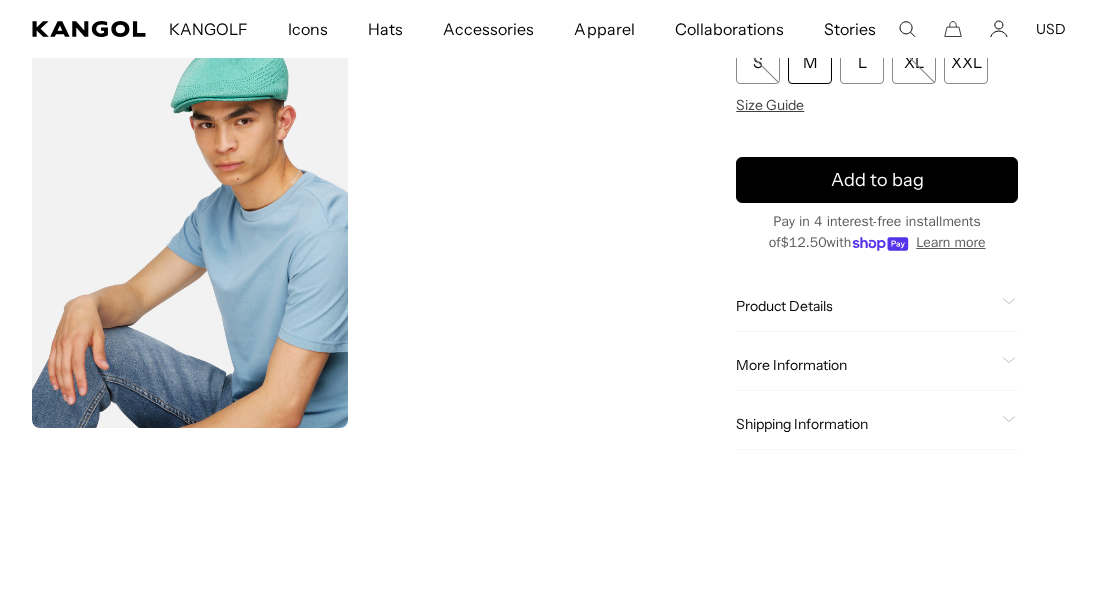 scroll, scrollTop: 0, scrollLeft: 0, axis: both 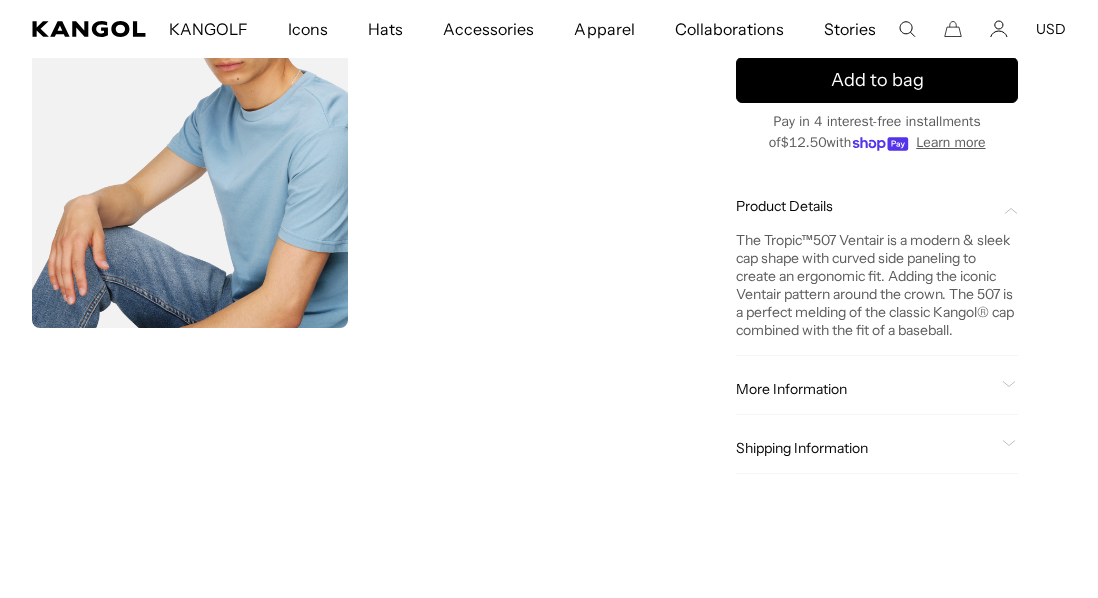 click on "More Information" 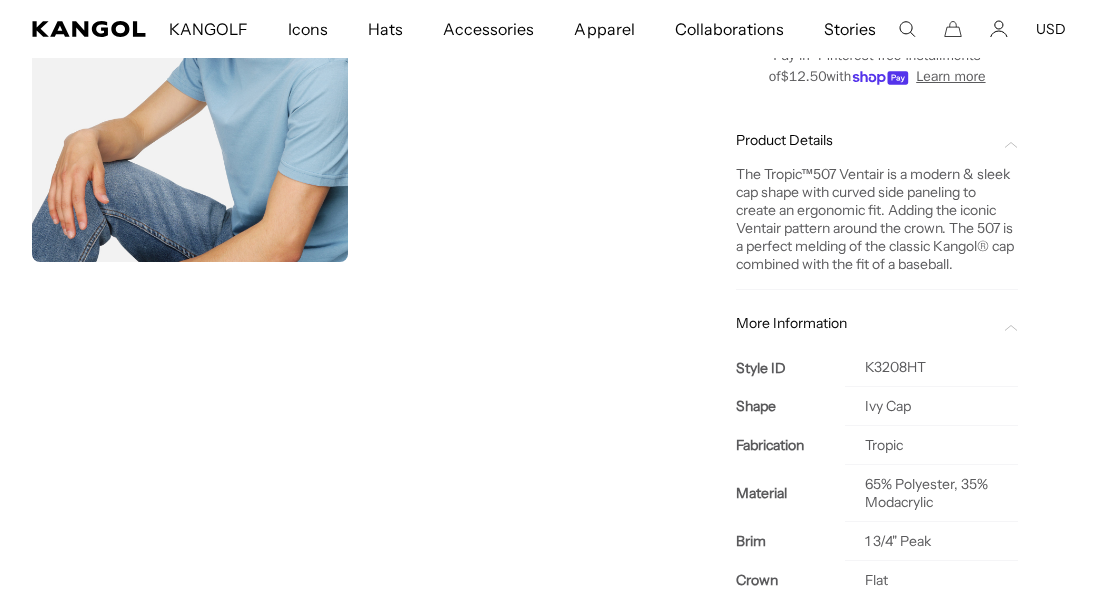 scroll, scrollTop: 667, scrollLeft: 0, axis: vertical 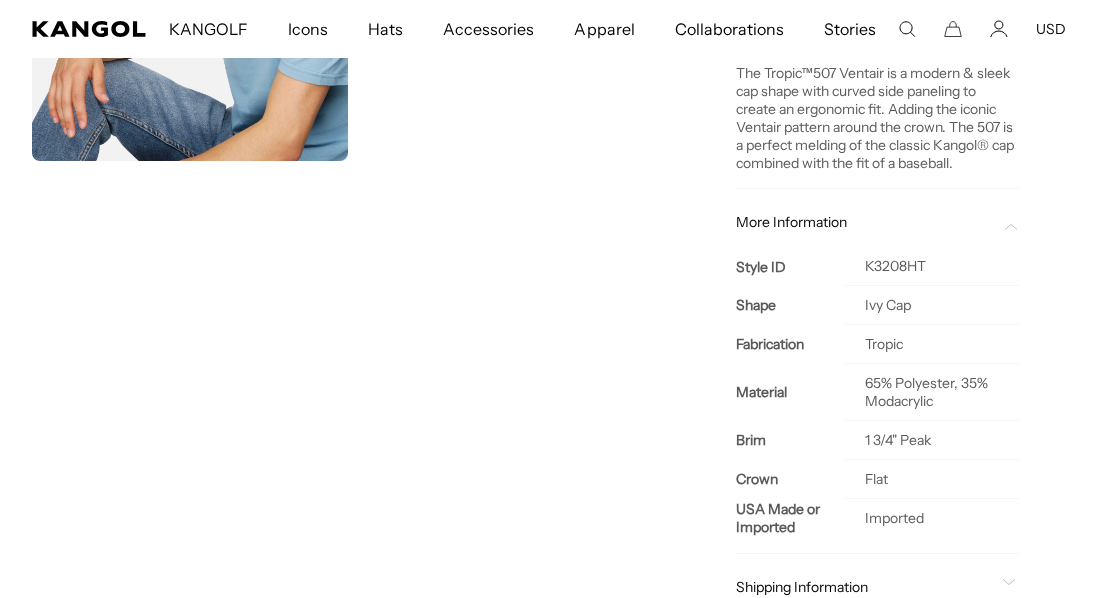 click 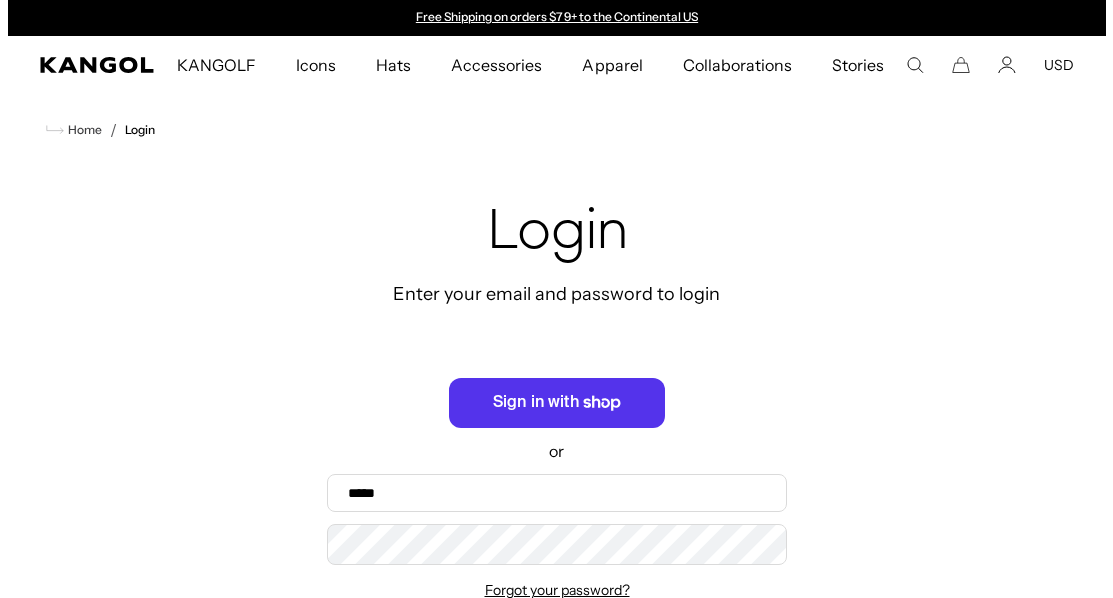 scroll, scrollTop: 0, scrollLeft: 0, axis: both 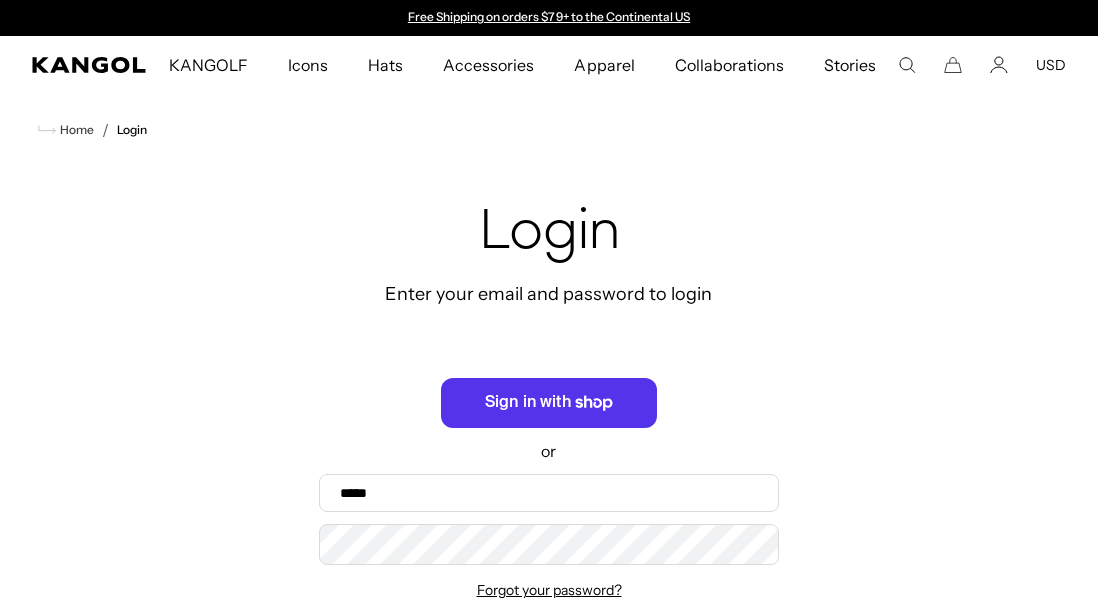 click 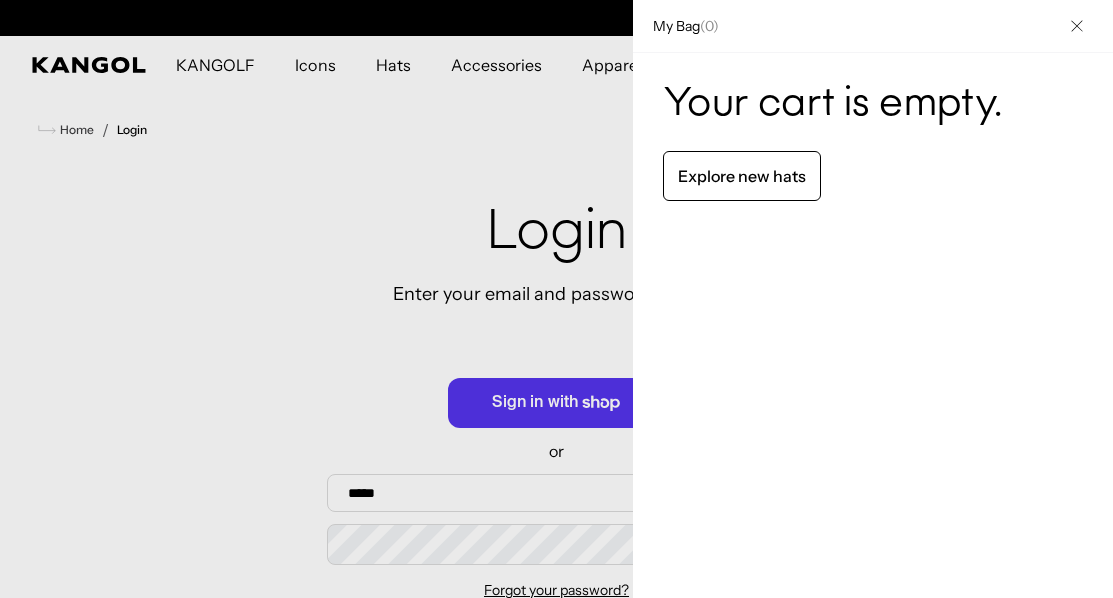scroll, scrollTop: 0, scrollLeft: 412, axis: horizontal 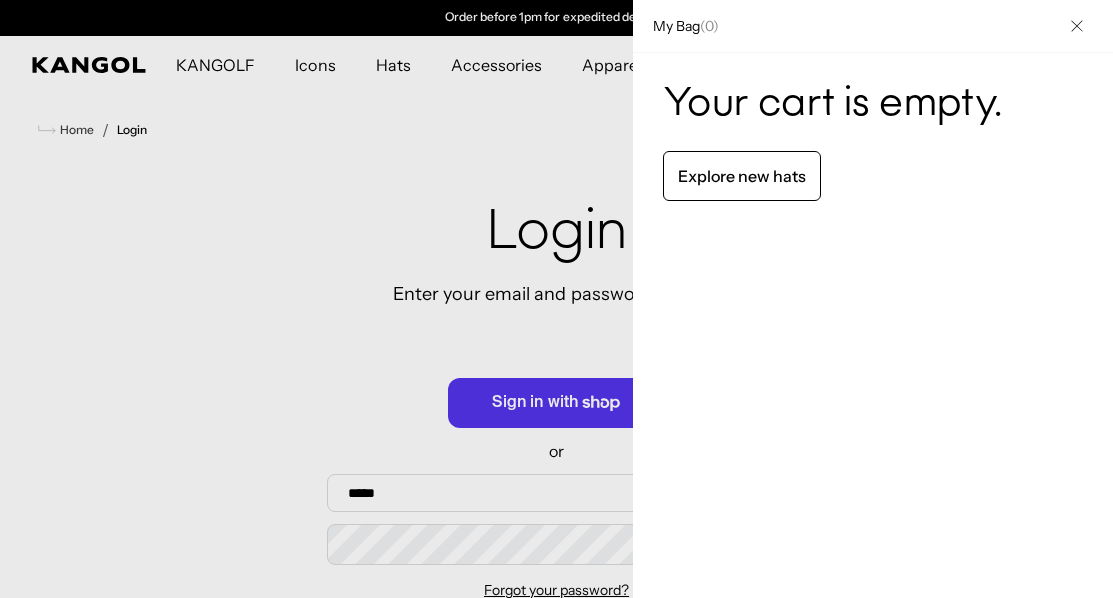 click at bounding box center (556, 299) 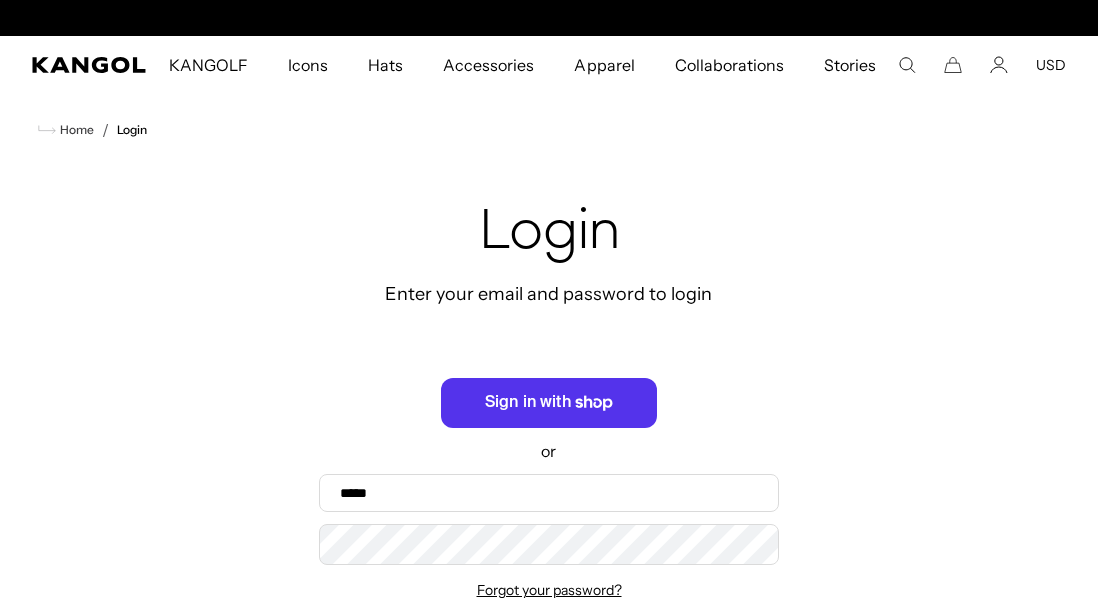 scroll, scrollTop: 0, scrollLeft: 0, axis: both 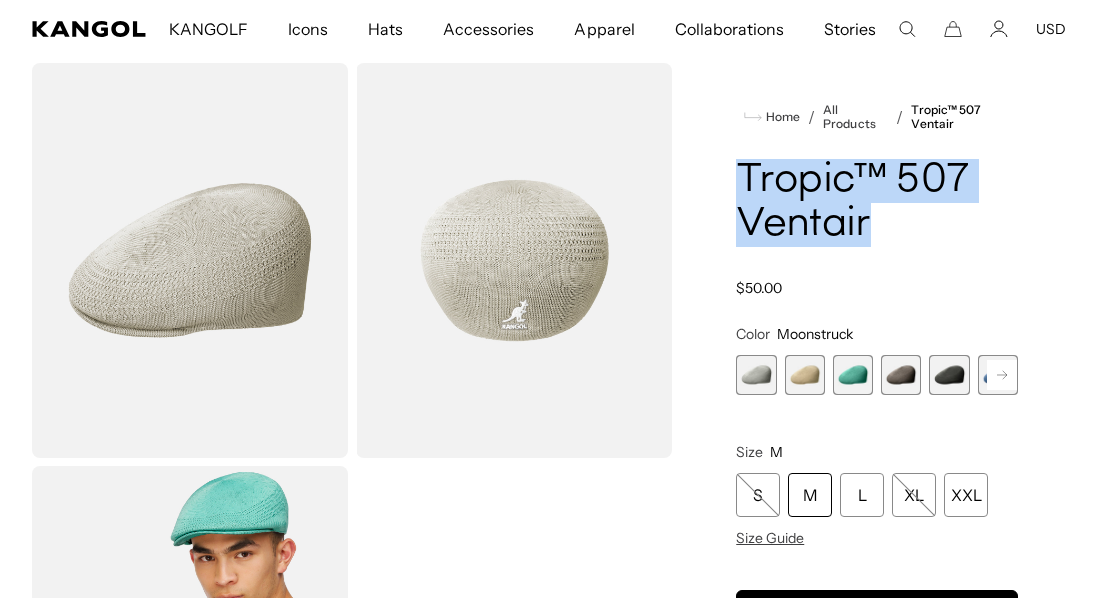drag, startPoint x: 740, startPoint y: 165, endPoint x: 892, endPoint y: 217, distance: 160.64868 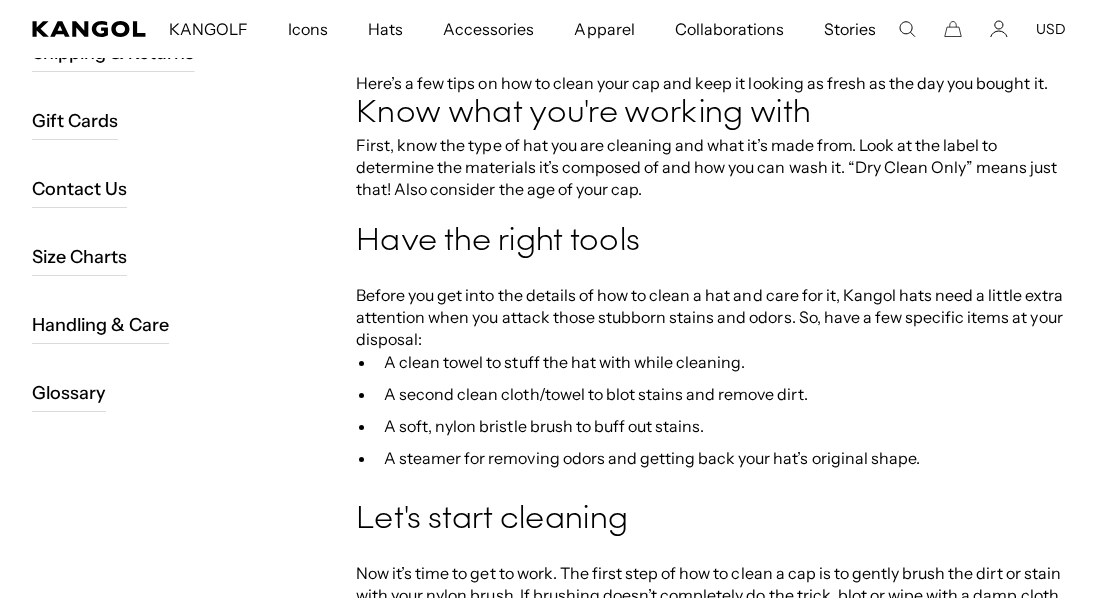 scroll, scrollTop: 467, scrollLeft: 0, axis: vertical 